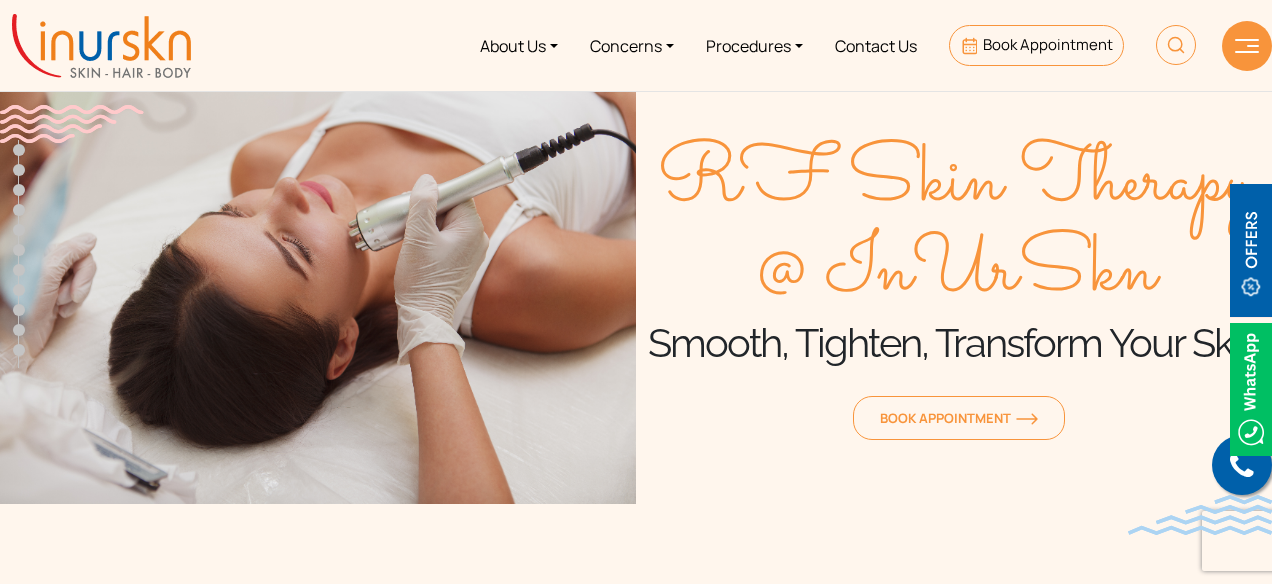 scroll, scrollTop: 0, scrollLeft: 0, axis: both 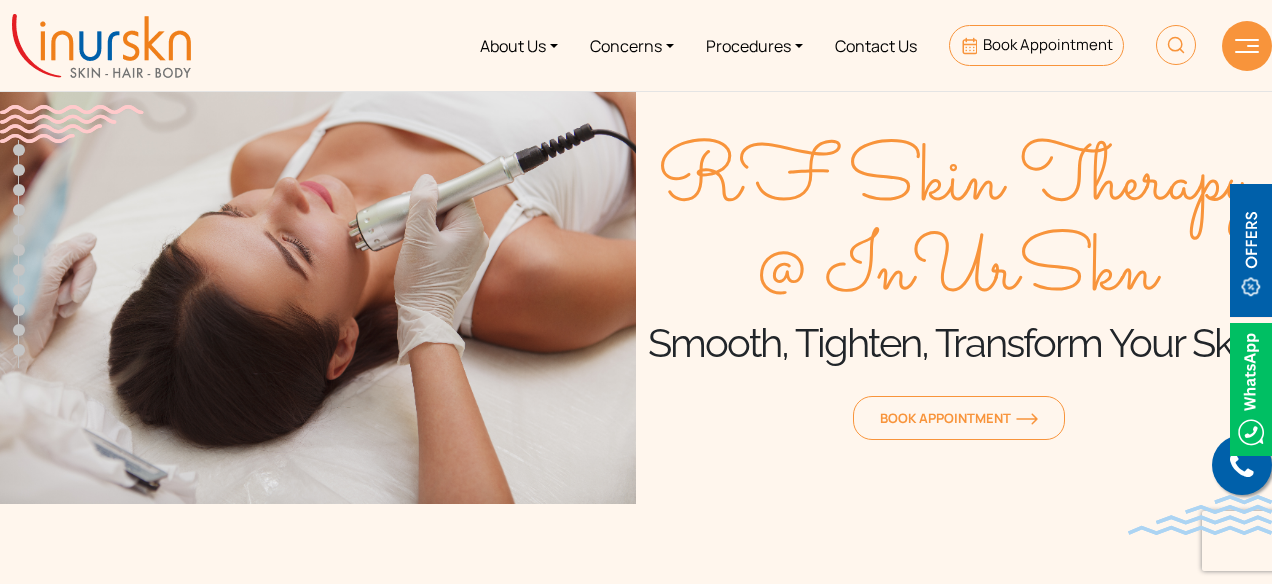 click on "RF Skin Therapy @ InUrSkn" at bounding box center (954, 228) 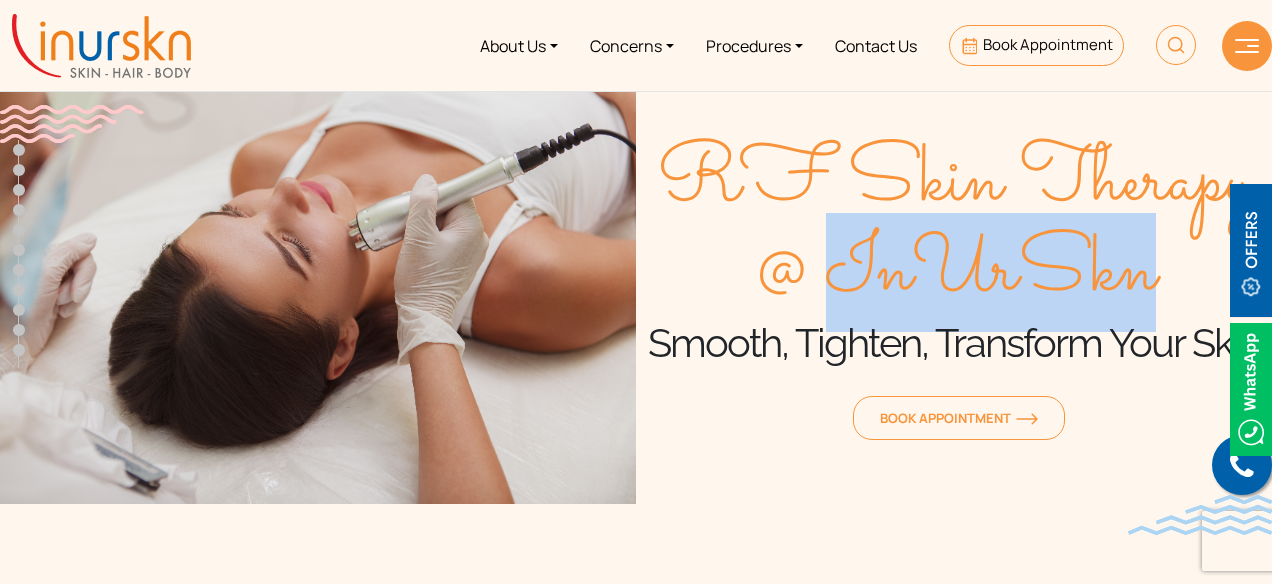 click on "RF Skin Therapy @ InUrSkn" at bounding box center (954, 228) 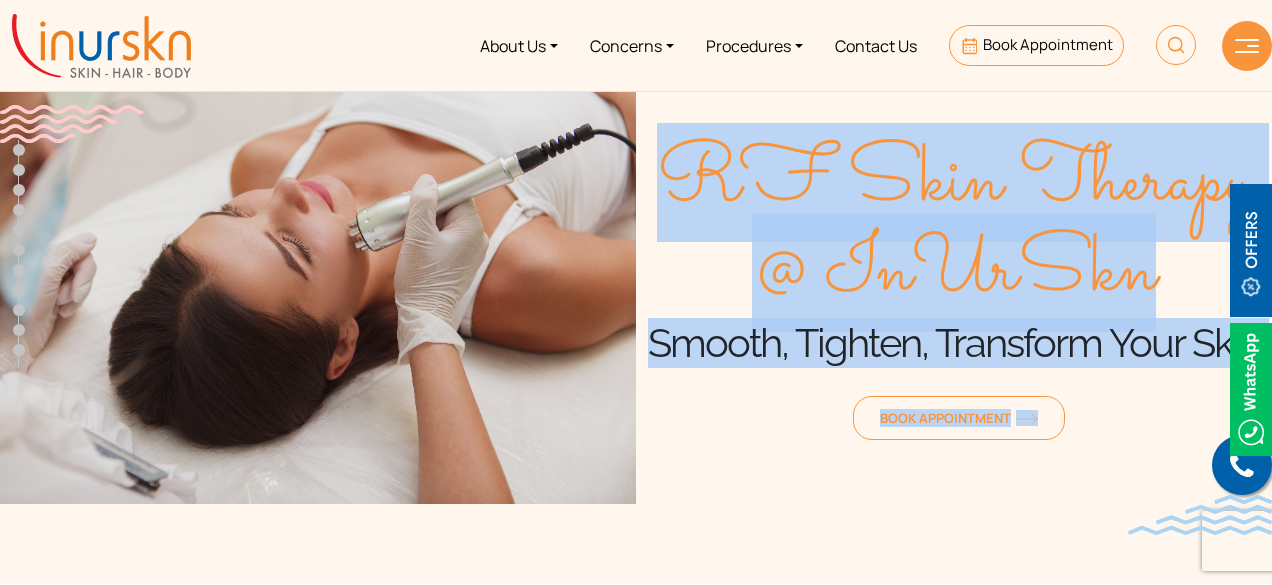 drag, startPoint x: 862, startPoint y: 311, endPoint x: 881, endPoint y: 373, distance: 64.84597 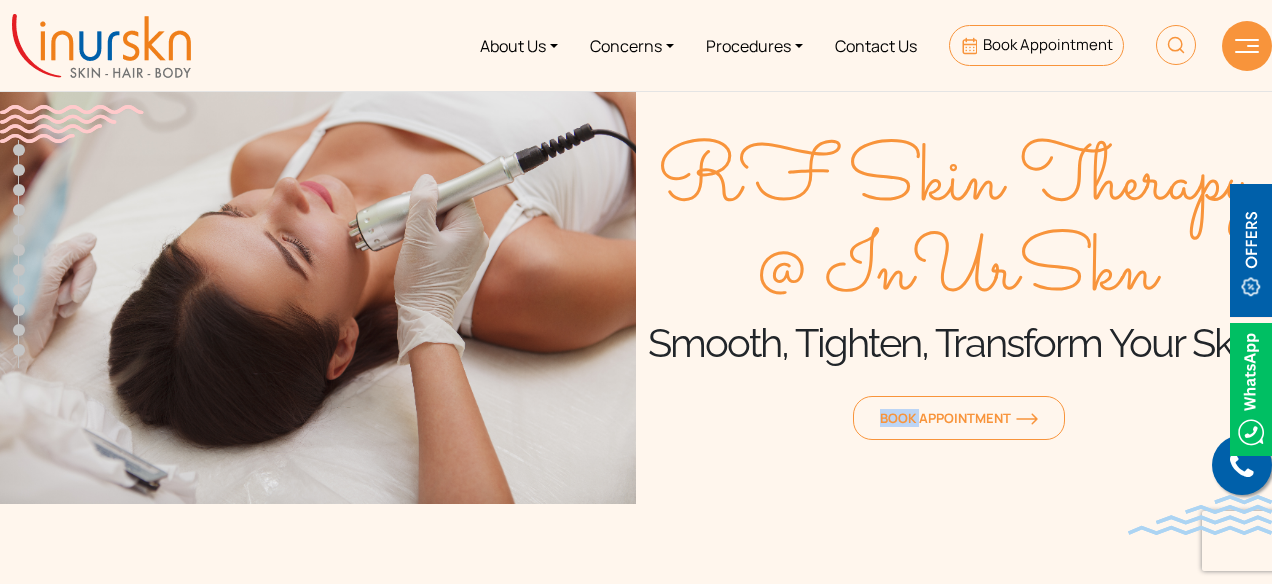 click on "RF Skin Therapy @ InUrSkn Smooth, Tighten, Transform Your Skin
Book Appointment" at bounding box center [954, 292] 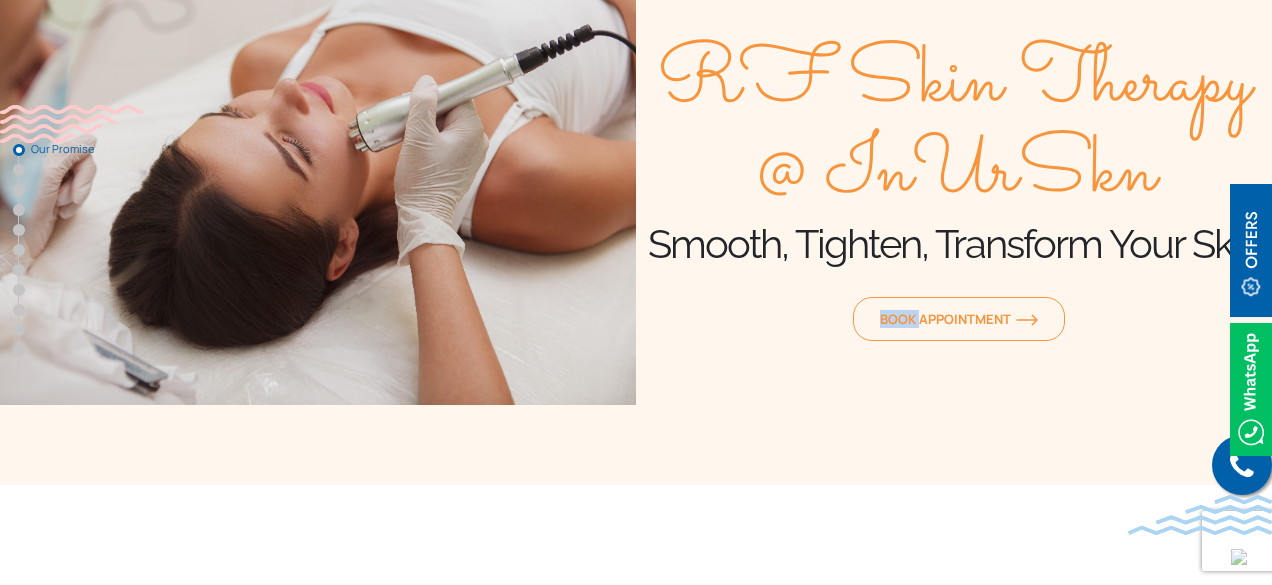 scroll, scrollTop: 118, scrollLeft: 0, axis: vertical 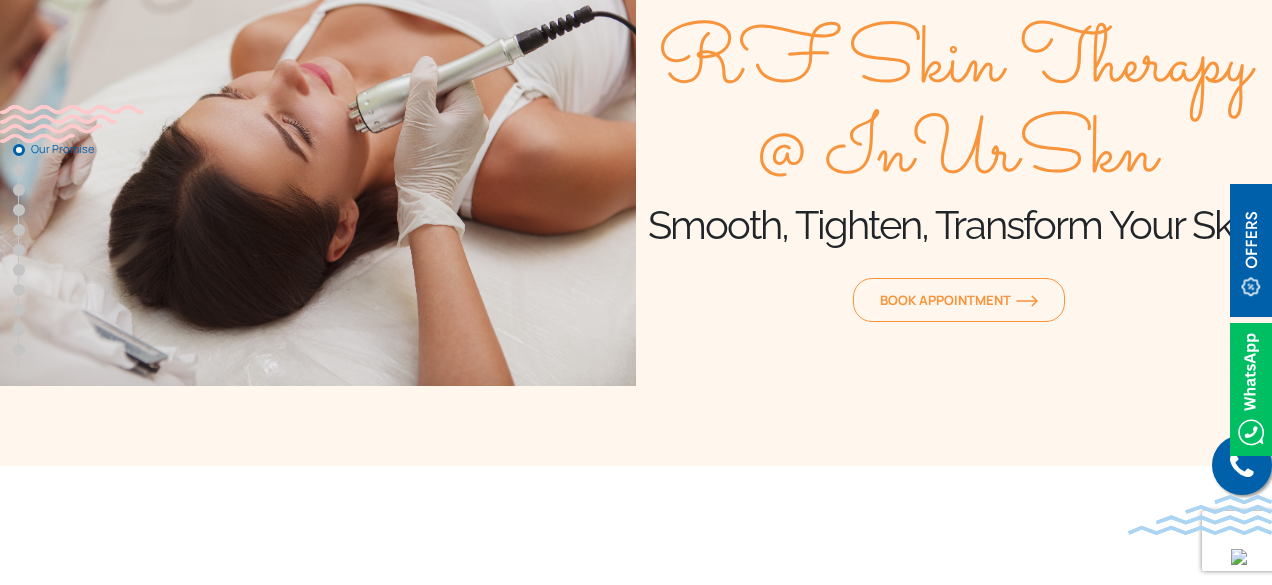 click on "Smooth, Tighten, Transform Your Skin" at bounding box center [954, 225] 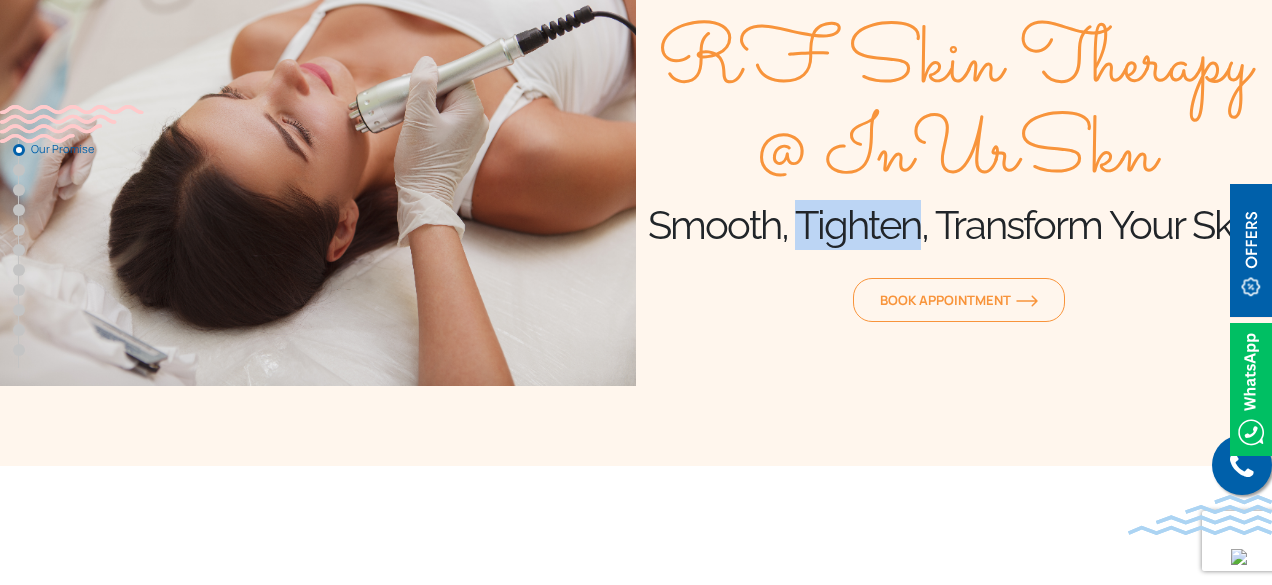 click on "Smooth, Tighten, Transform Your Skin" at bounding box center [954, 225] 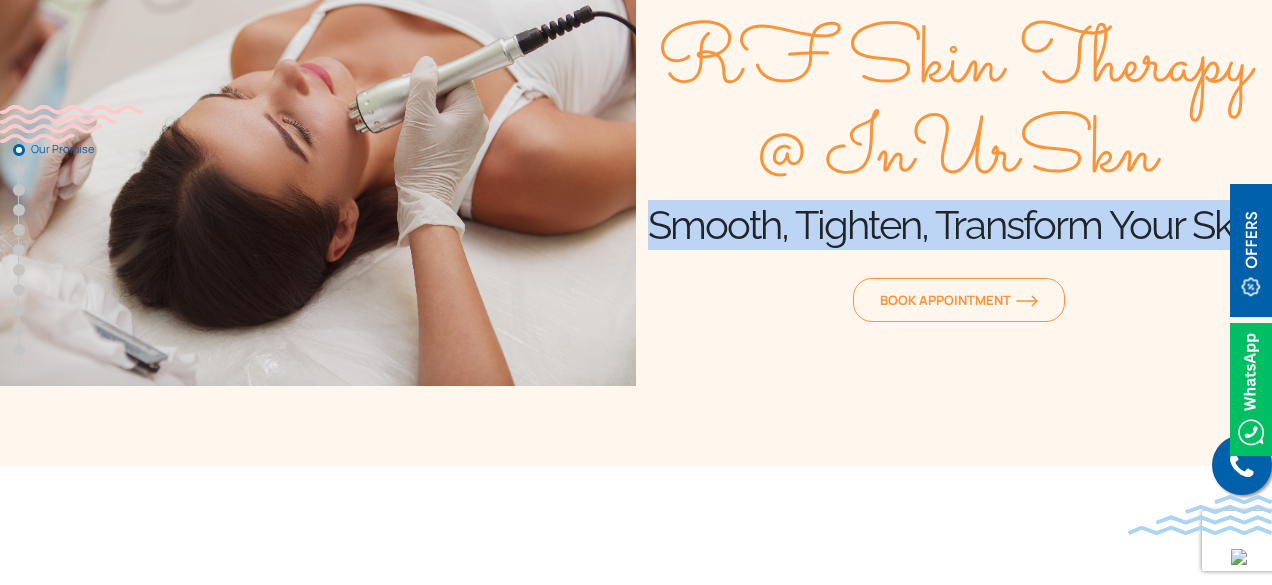 click on "Smooth, Tighten, Transform Your Skin" at bounding box center [954, 225] 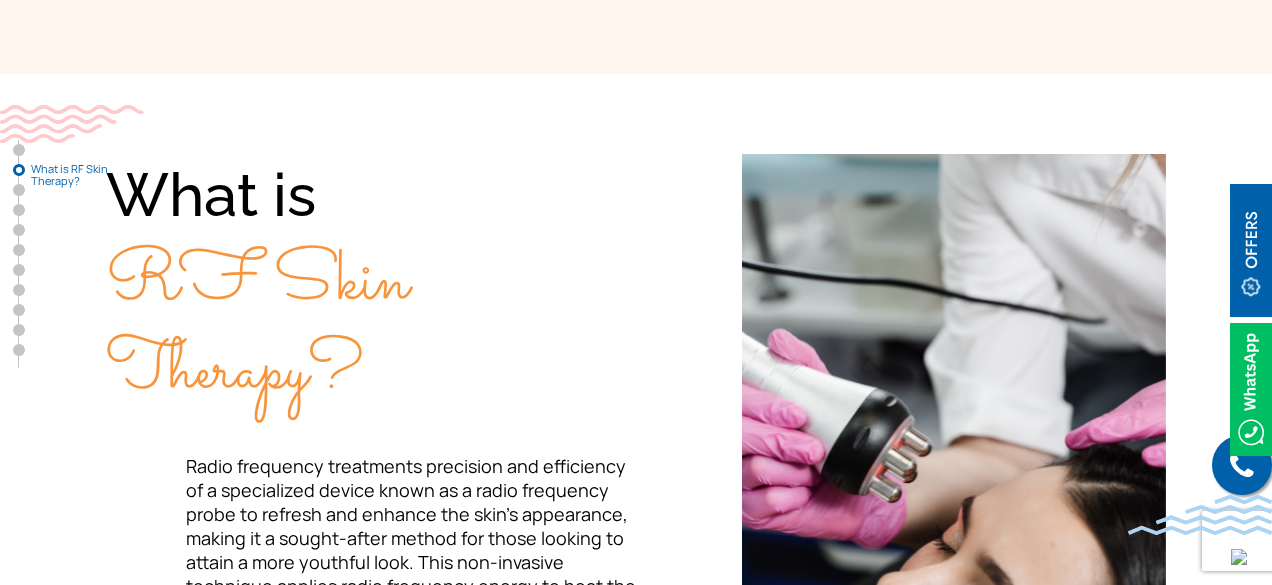 scroll, scrollTop: 689, scrollLeft: 0, axis: vertical 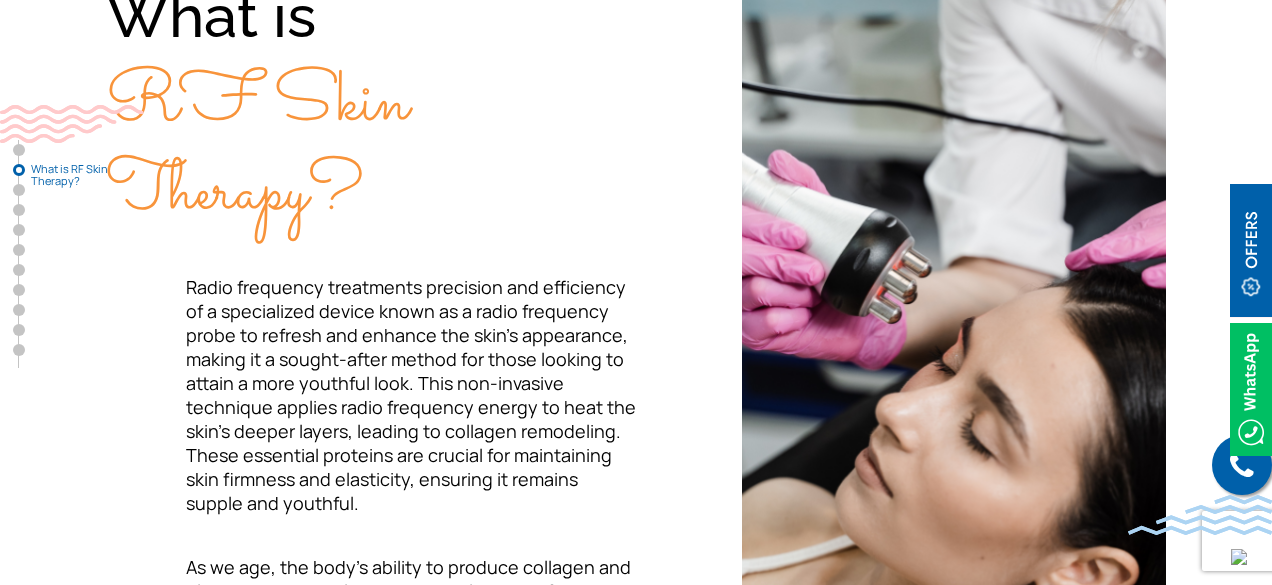 click on "Radio frequency treatments precision and efficiency of a specialized device known as a radio frequency probe to refresh and enhance the skin’s appearance, making it a sought-after method for those looking to attain a more youthful look. This non-invasive technique applies radio frequency energy to heat the skin’s deeper layers, leading to collagen remodeling. These essential proteins are crucial for maintaining skin firmness and elasticity, ensuring it remains supple and youthful." at bounding box center [371, 395] 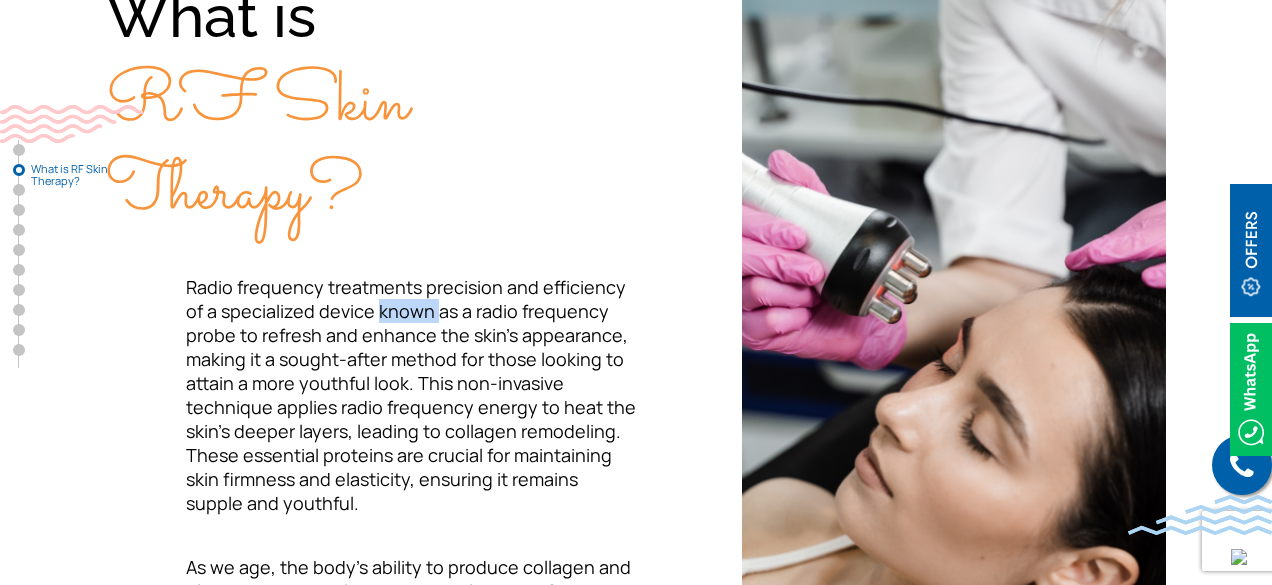 click on "Radio frequency treatments precision and efficiency of a specialized device known as a radio frequency probe to refresh and enhance the skin’s appearance, making it a sought-after method for those looking to attain a more youthful look. This non-invasive technique applies radio frequency energy to heat the skin’s deeper layers, leading to collagen remodeling. These essential proteins are crucial for maintaining skin firmness and elasticity, ensuring it remains supple and youthful." at bounding box center [371, 395] 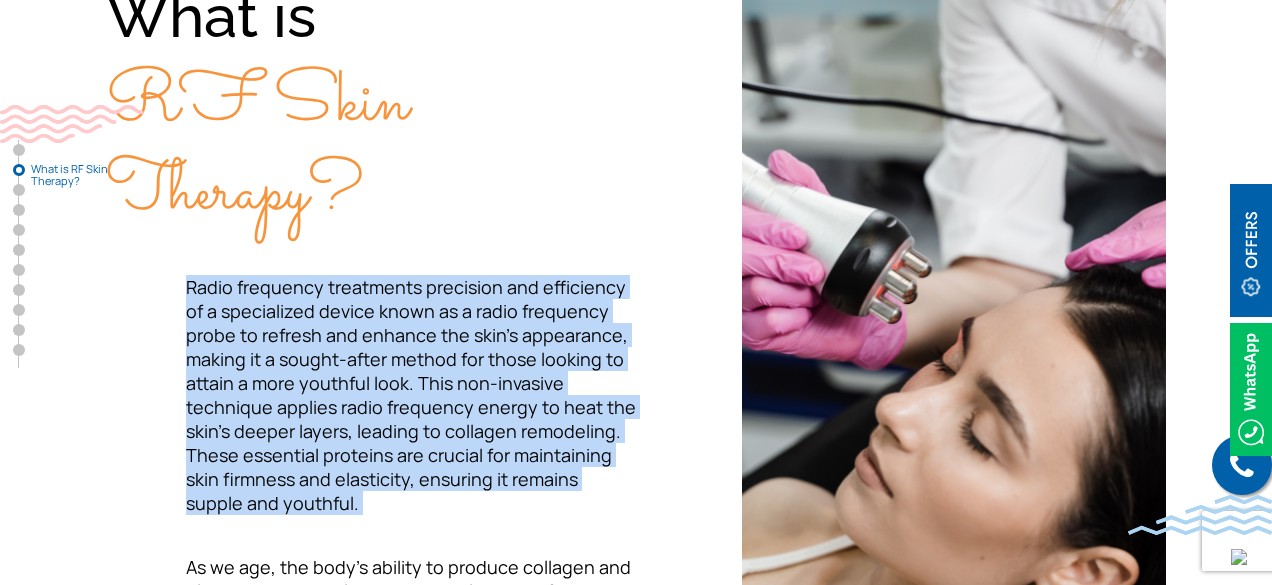 click on "Radio frequency treatments precision and efficiency of a specialized device known as a radio frequency probe to refresh and enhance the skin’s appearance, making it a sought-after method for those looking to attain a more youthful look. This non-invasive technique applies radio frequency energy to heat the skin’s deeper layers, leading to collagen remodeling. These essential proteins are crucial for maintaining skin firmness and elasticity, ensuring it remains supple and youthful." at bounding box center (371, 395) 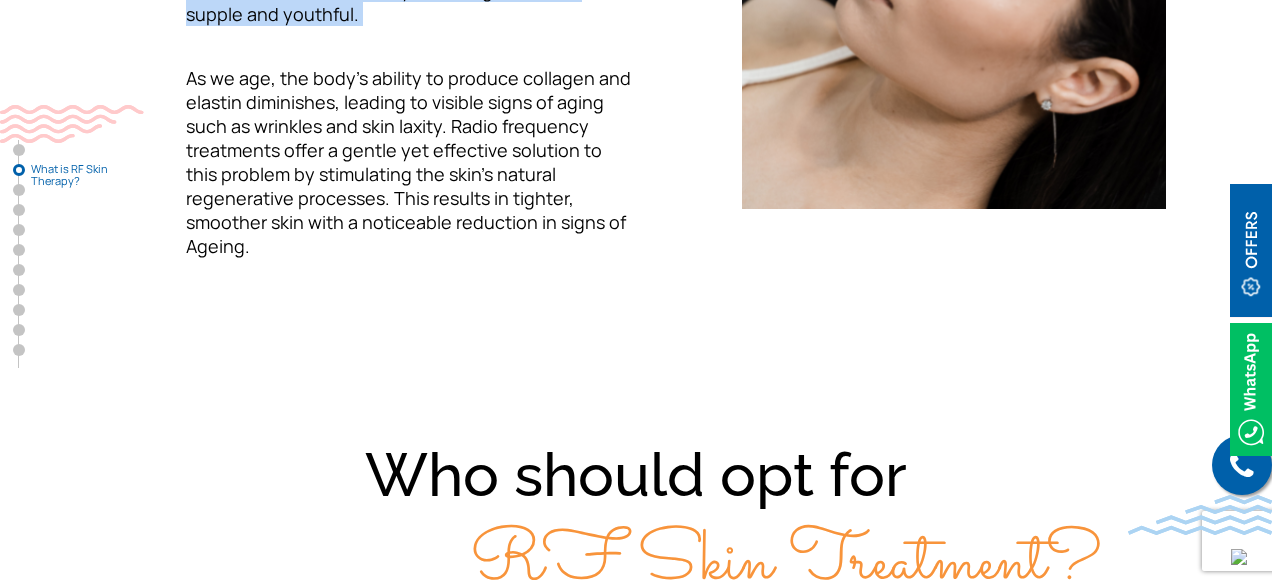 scroll, scrollTop: 1225, scrollLeft: 0, axis: vertical 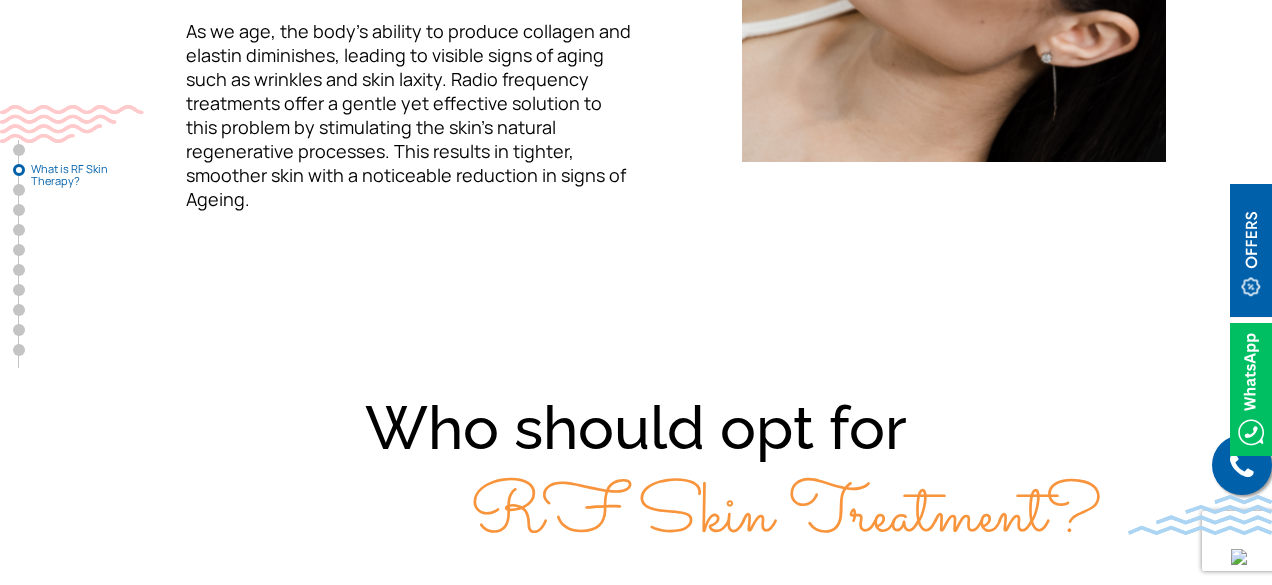 click on "Who should opt for   RF Skin Treatment?" at bounding box center (636, 472) 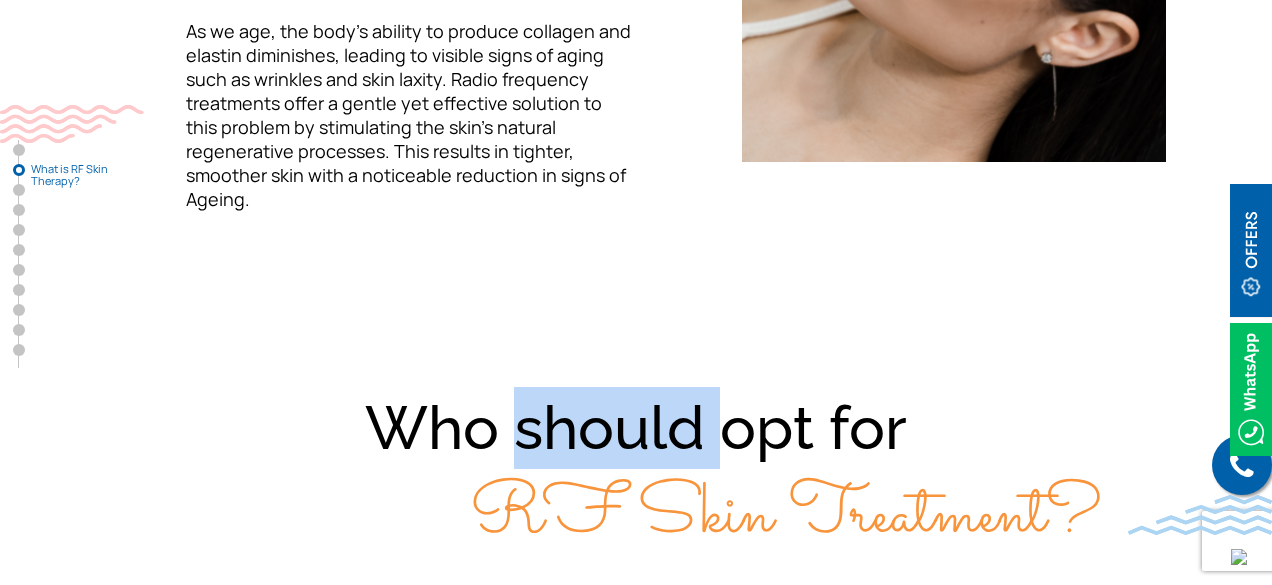 click on "Who should opt for   RF Skin Treatment?" at bounding box center (636, 472) 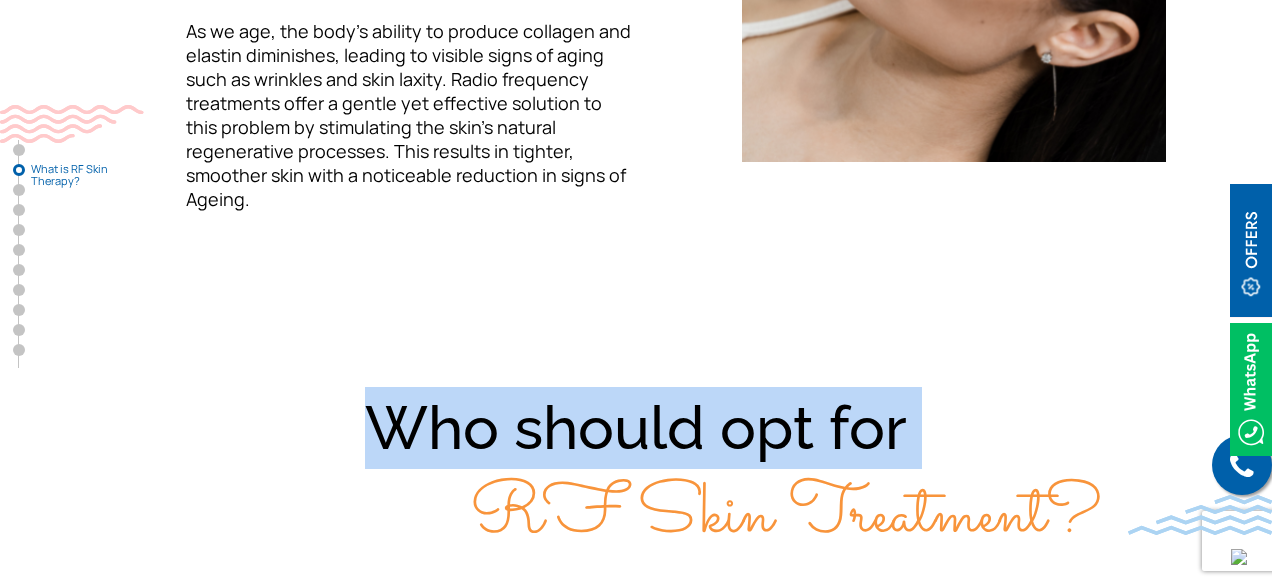 click on "Who should opt for   RF Skin Treatment?" at bounding box center [636, 472] 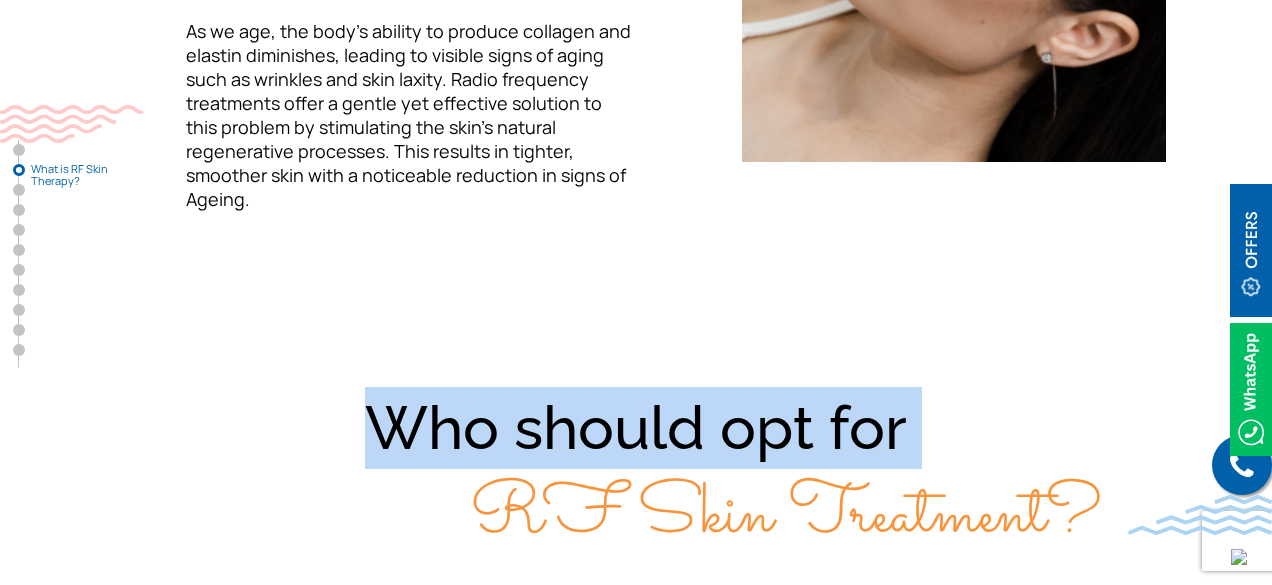 scroll, scrollTop: 1466, scrollLeft: 0, axis: vertical 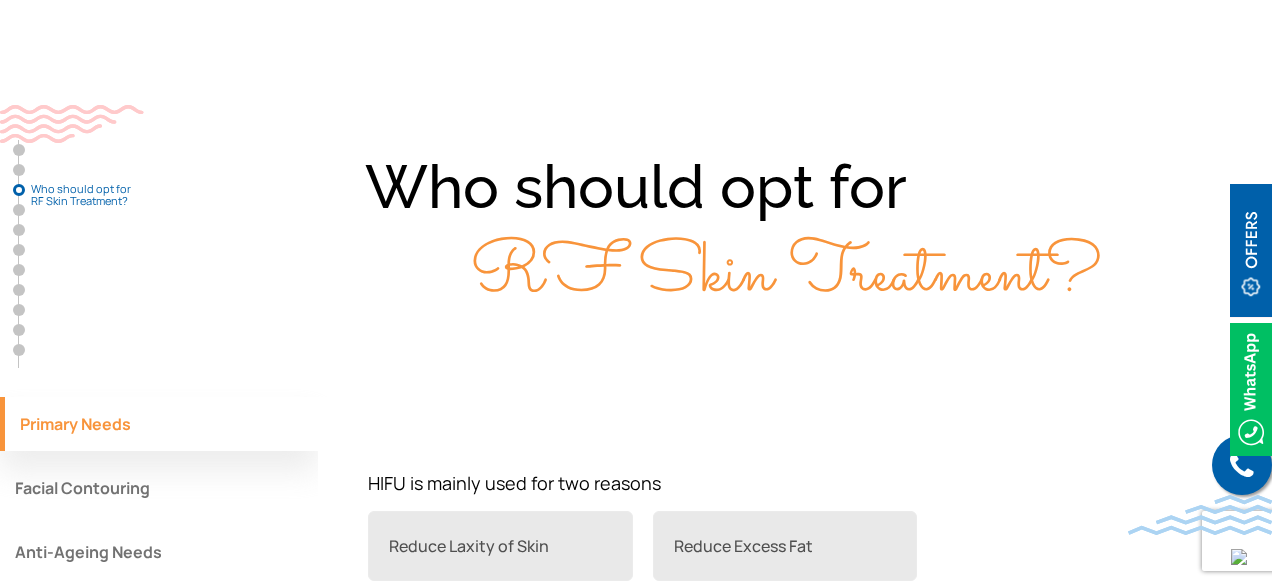 click on "Who should opt for   RF Skin Treatment?
Primary Needs
Facial Contouring
Anti-Ageing Needs
HIFU is mainly used for two reasons
Reduce Laxity of Skin
Reduce Excess Fat
HIFU can be used to selectively target certain areas of the face to contour the face naturally without the need for using dermal fillers.
Look Slimmer
Look more feminine
Sharpen your features
HIFU can also be used to help reduce signs of ageing like
Wrinkles & Lines
Sagging Skin
Volume Loss" at bounding box center (636, 388) 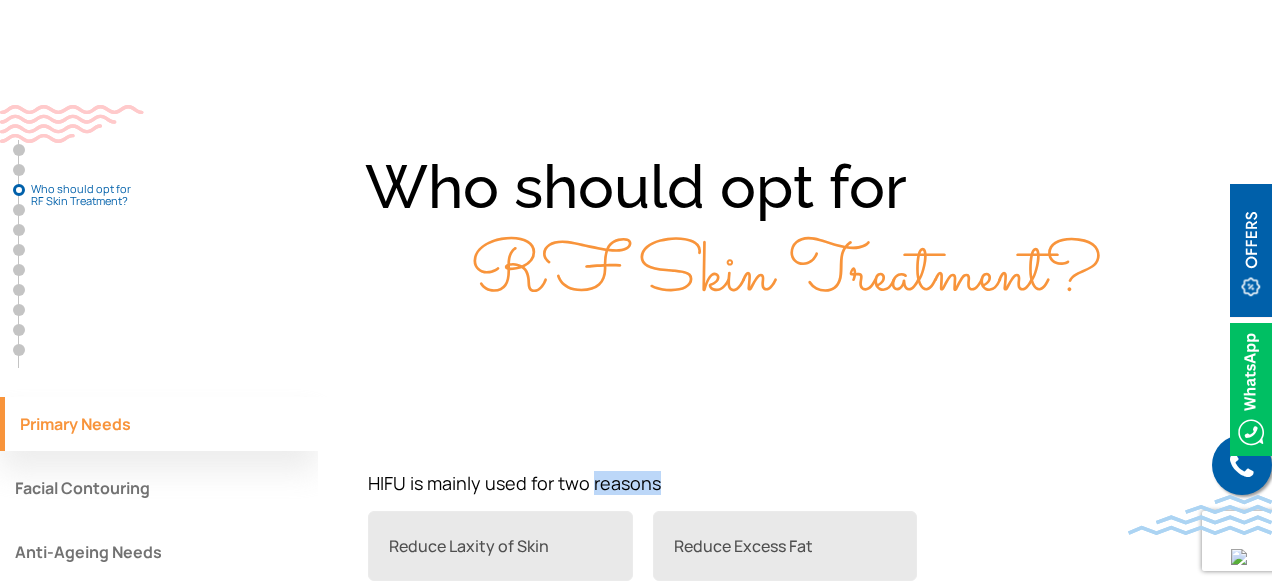 click on "Who should opt for   RF Skin Treatment?
Primary Needs
Facial Contouring
Anti-Ageing Needs
HIFU is mainly used for two reasons
Reduce Laxity of Skin
Reduce Excess Fat
HIFU can be used to selectively target certain areas of the face to contour the face naturally without the need for using dermal fillers.
Look Slimmer
Look more feminine
Sharpen your features
HIFU can also be used to help reduce signs of ageing like
Wrinkles & Lines
Sagging Skin
Volume Loss" at bounding box center (636, 388) 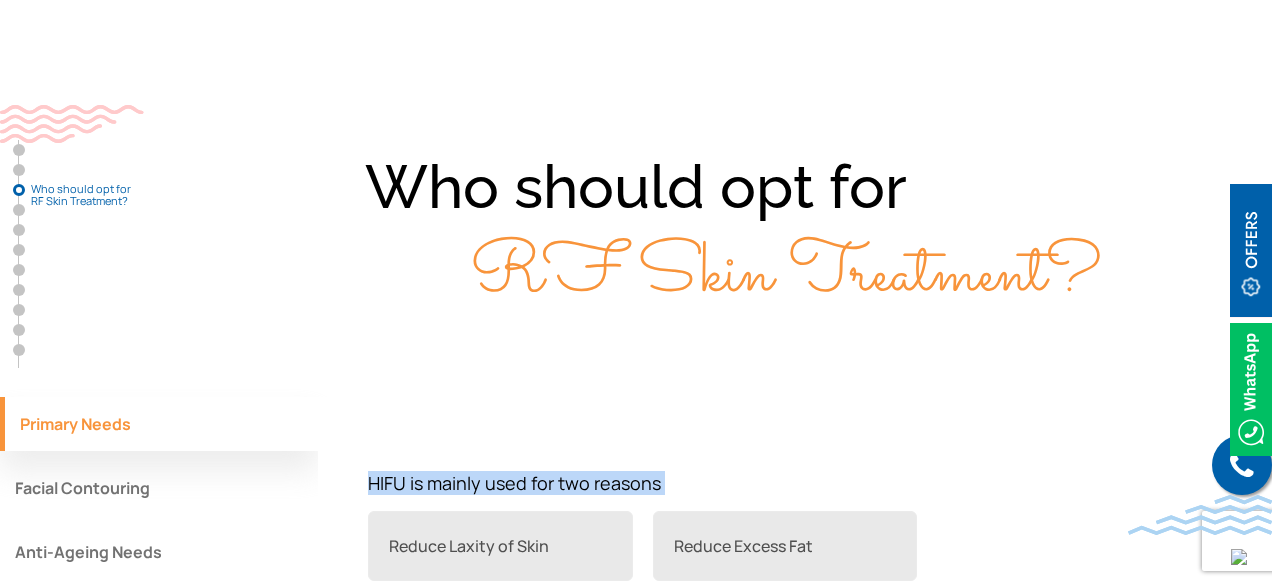 click on "Who should opt for   RF Skin Treatment?
Primary Needs
Facial Contouring
Anti-Ageing Needs
HIFU is mainly used for two reasons
Reduce Laxity of Skin
Reduce Excess Fat
HIFU can be used to selectively target certain areas of the face to contour the face naturally without the need for using dermal fillers.
Look Slimmer
Look more feminine
Sharpen your features
HIFU can also be used to help reduce signs of ageing like
Wrinkles & Lines
Sagging Skin
Volume Loss" at bounding box center [636, 388] 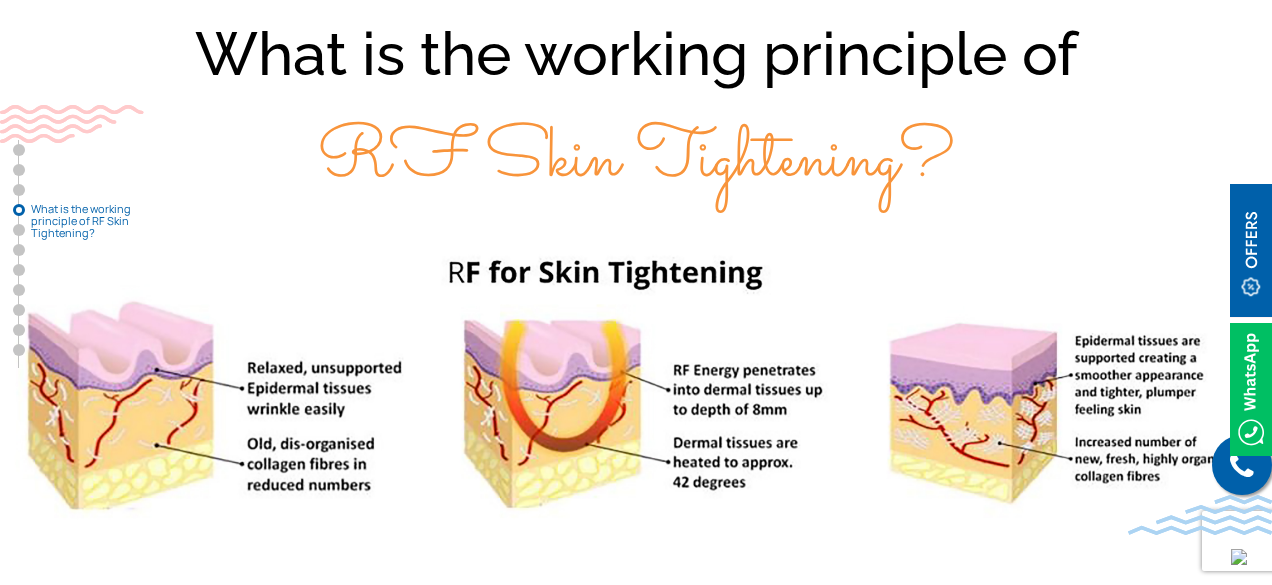 scroll, scrollTop: 2290, scrollLeft: 0, axis: vertical 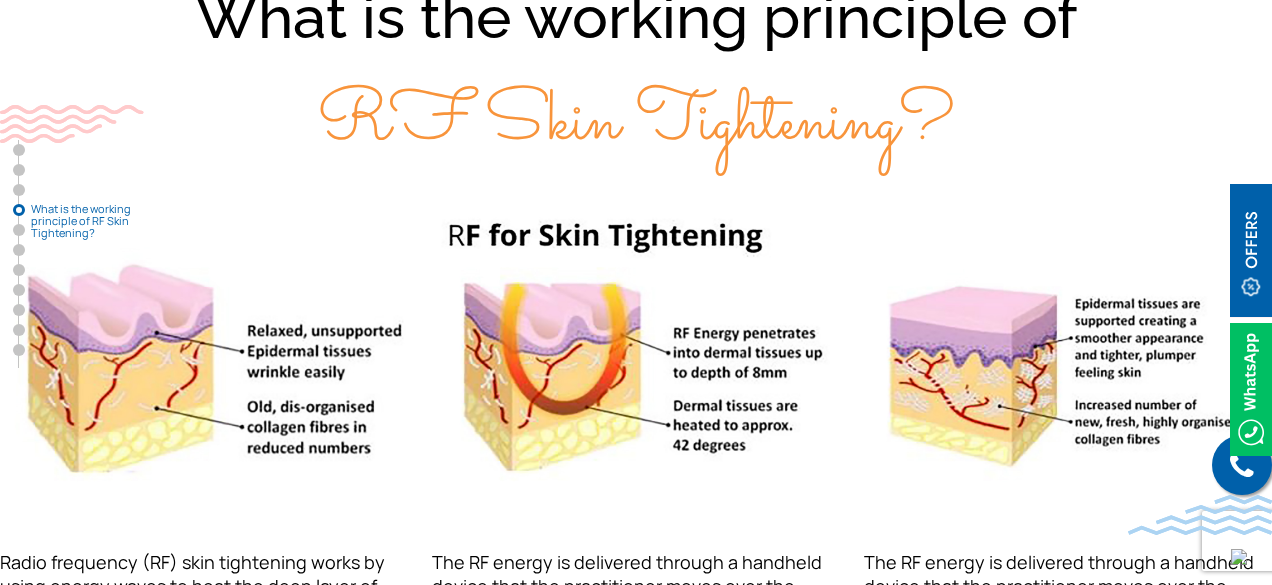 click at bounding box center (636, 337) 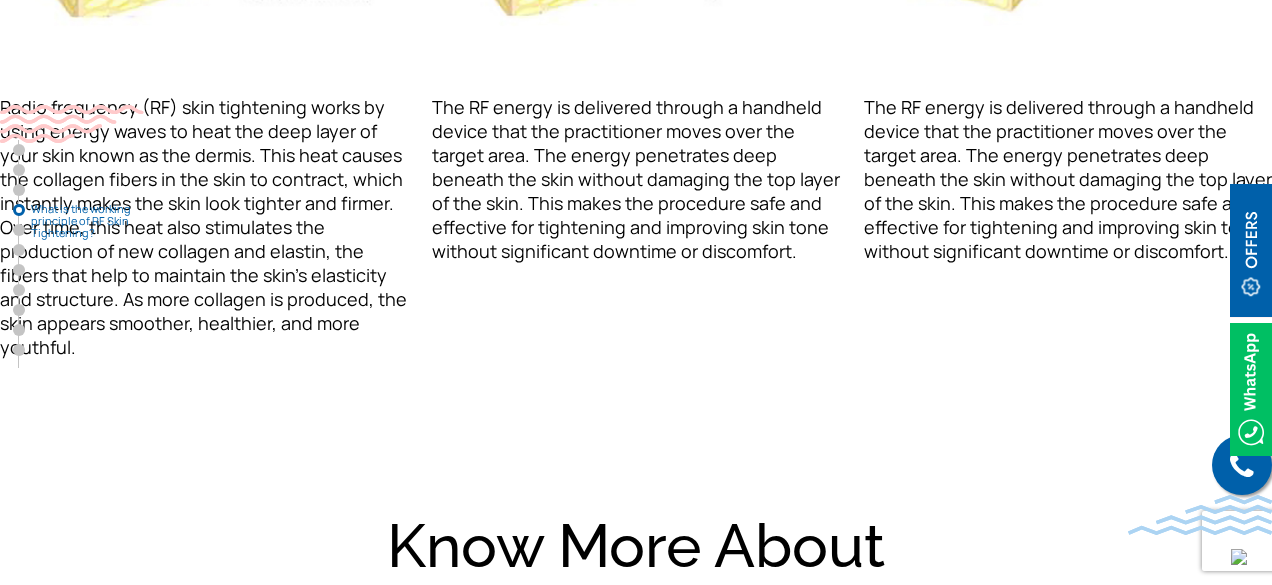 click on "What is the working principle of RF Skin Tightening?
Radio frequency (RF) skin tightening works by using energy waves to heat the deep layer of your skin known as the dermis. This heat causes the collagen fibers in the skin to contract, which instantly makes the skin look tighter and firmer. Over time, this heat also stimulates the production of new collagen and elastin, the fibers that help to maintain the skin’s elasticity and structure. As more collagen is produced, the skin appears smoother, healthier, and more youthful.
The RF energy is delivered through a handheld device that the practitioner moves over the target area. The energy penetrates deep beneath the skin without damaging the top layer of the skin. This makes the procedure safe and effective for tightening and improving skin tone without significant downtime or discomfort." at bounding box center (636, -57) 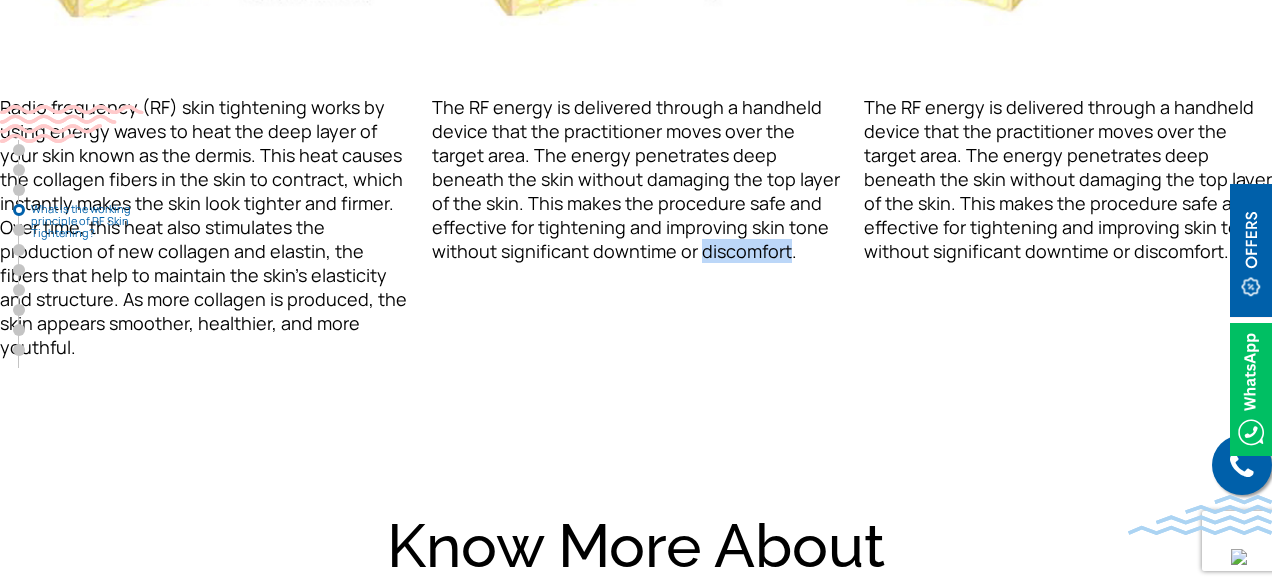 click on "What is the working principle of RF Skin Tightening?
Radio frequency (RF) skin tightening works by using energy waves to heat the deep layer of your skin known as the dermis. This heat causes the collagen fibers in the skin to contract, which instantly makes the skin look tighter and firmer. Over time, this heat also stimulates the production of new collagen and elastin, the fibers that help to maintain the skin’s elasticity and structure. As more collagen is produced, the skin appears smoother, healthier, and more youthful.
The RF energy is delivered through a handheld device that the practitioner moves over the target area. The energy penetrates deep beneath the skin without damaging the top layer of the skin. This makes the procedure safe and effective for tightening and improving skin tone without significant downtime or discomfort." at bounding box center (636, -57) 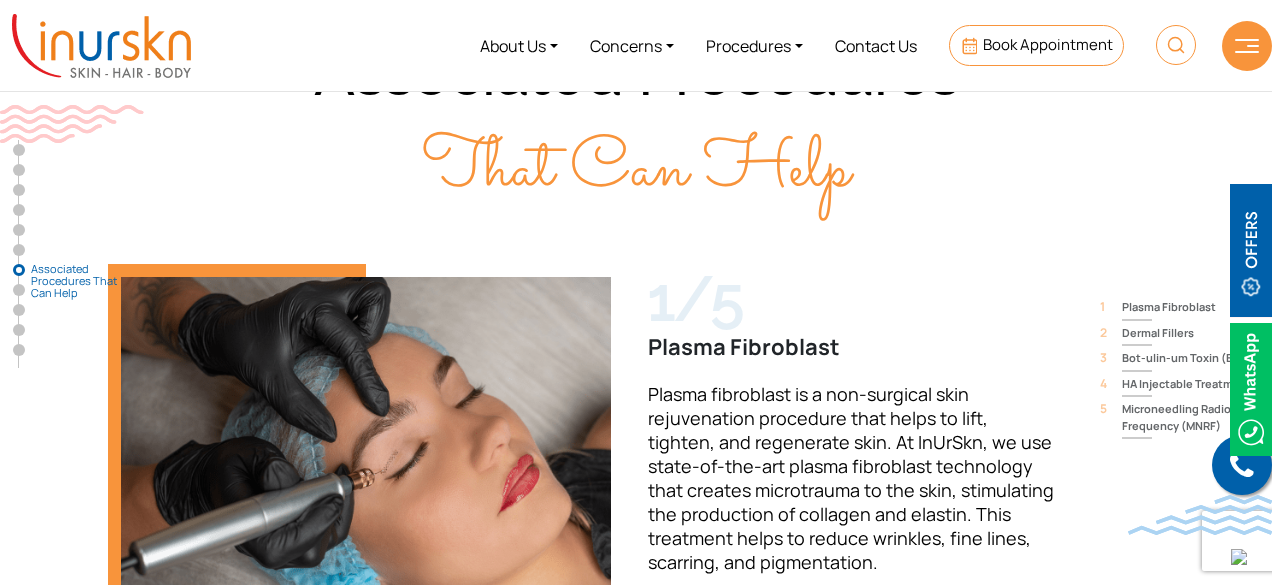 scroll, scrollTop: 5382, scrollLeft: 0, axis: vertical 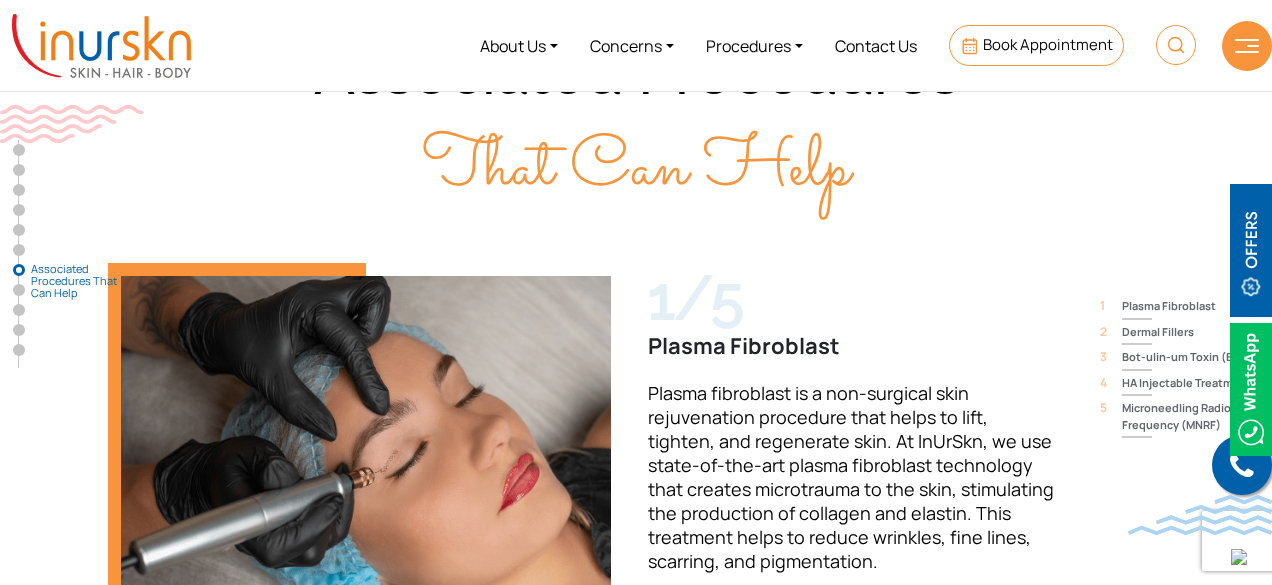 click on "Plasma fibroblast is a non-surgical skin rejuvenation procedure that helps to lift, tighten, and regenerate skin. At InUrSkn, we use state-of-the-art plasma fibroblast technology that creates microtrauma to the skin, stimulating the production of collagen and elastin. This treatment helps to reduce wrinkles, fine lines, scarring, and pigmentation." at bounding box center [851, 477] 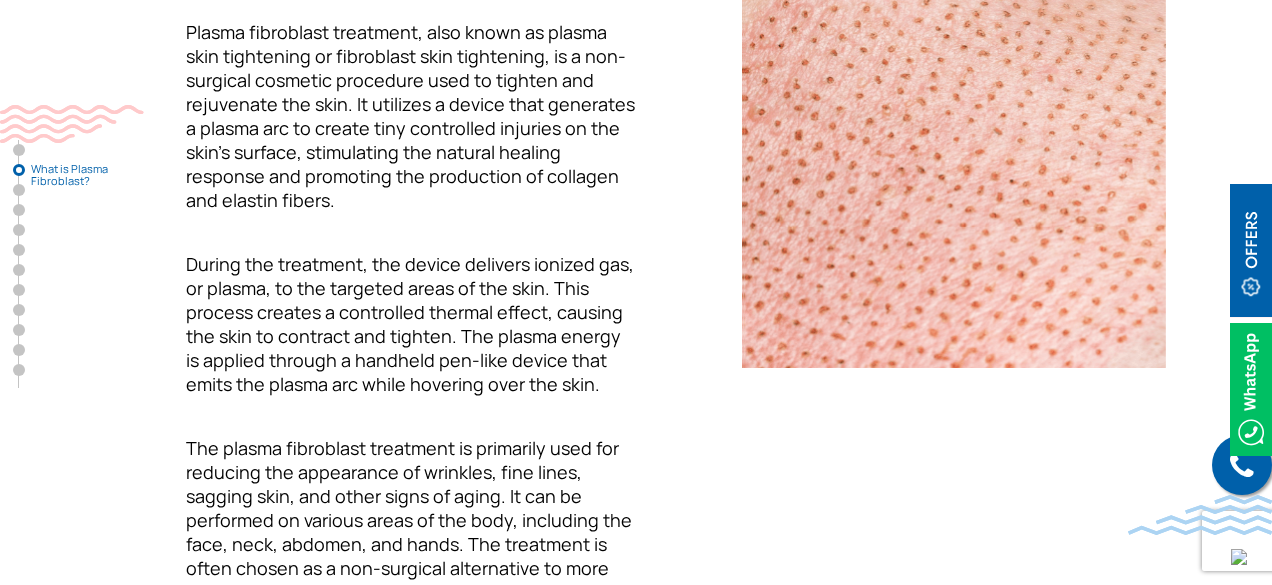 scroll, scrollTop: 0, scrollLeft: 0, axis: both 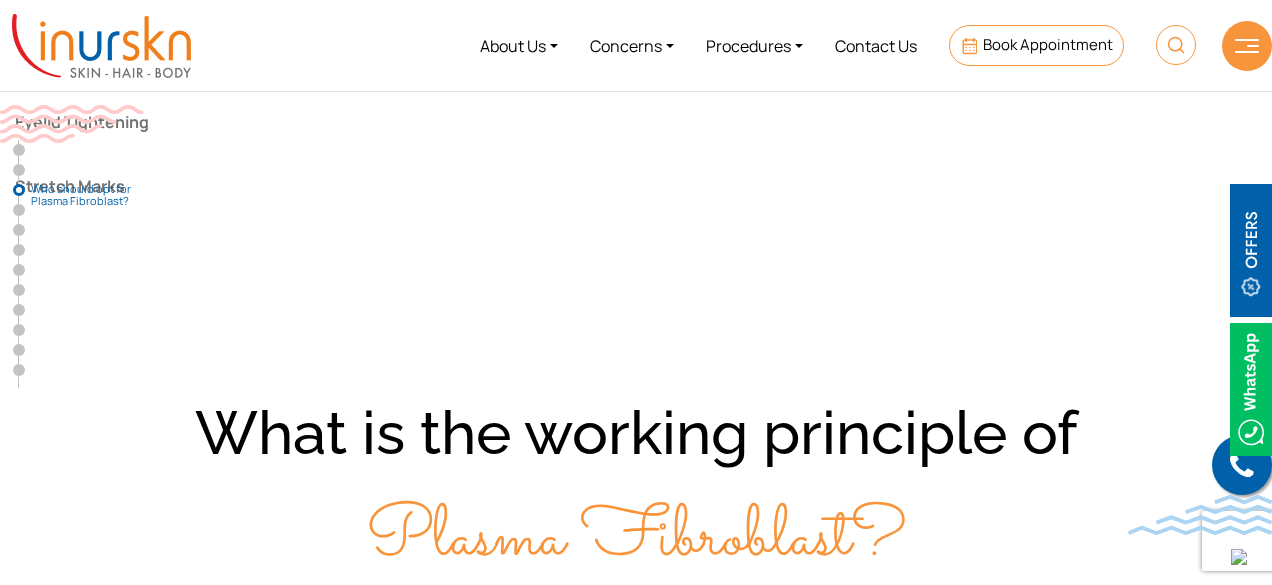 click on "What is the working principle of Plasma Fibroblast?
Plasma fibroblast treatment works by utilizing a device that generates a plasma arc or ionized gas to create controlled micro-injuries on the skin’s surface. The process involves the following steps:
Preparation:  Before the treatment, the area to be treated is cleansed, and a topical numbing cream or local anesthetic may be applied to ensure comfort during the procedure.
Plasma Arc Application:  The practitioner uses a specialized handheld device that emits the plasma arc. The device consists of a small probe or tip that releases the plasma energy onto the skin. When activated, the plasma energy creates a small spark or arc that comes into contact with the targeted areas." at bounding box center (636, 994) 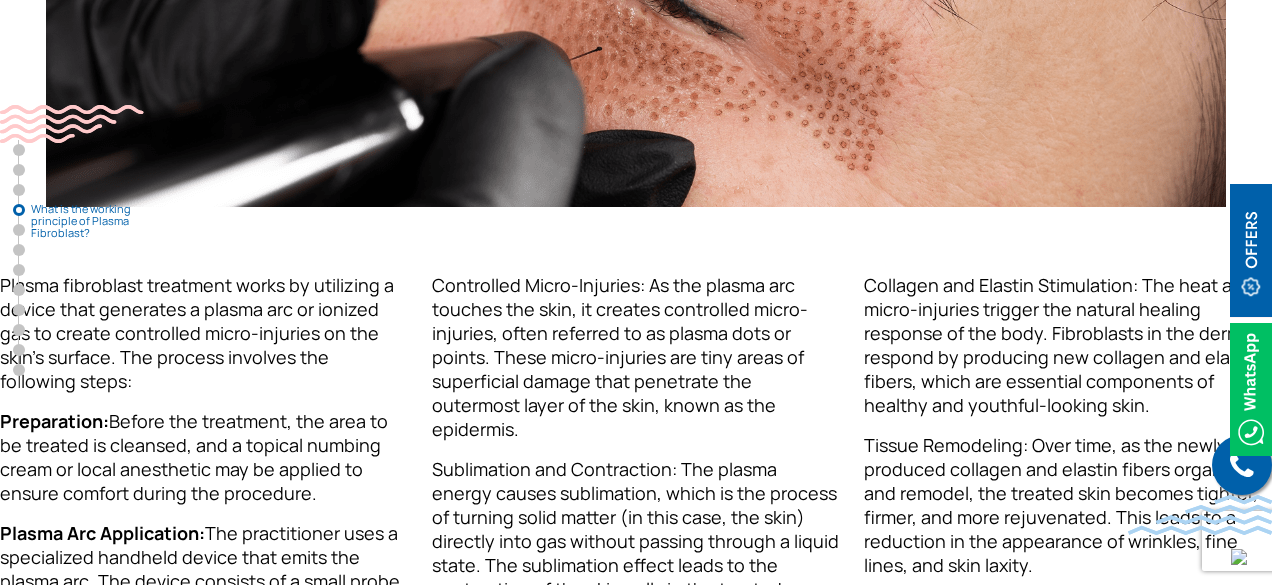 scroll, scrollTop: 2943, scrollLeft: 0, axis: vertical 